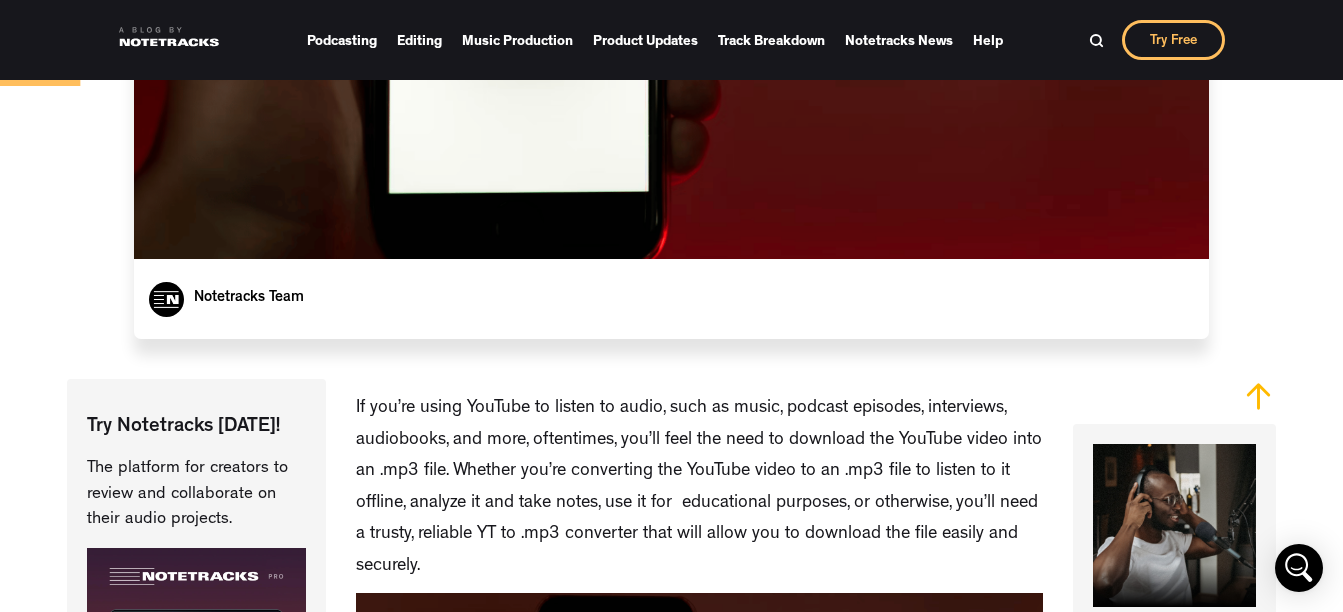 scroll, scrollTop: 900, scrollLeft: 0, axis: vertical 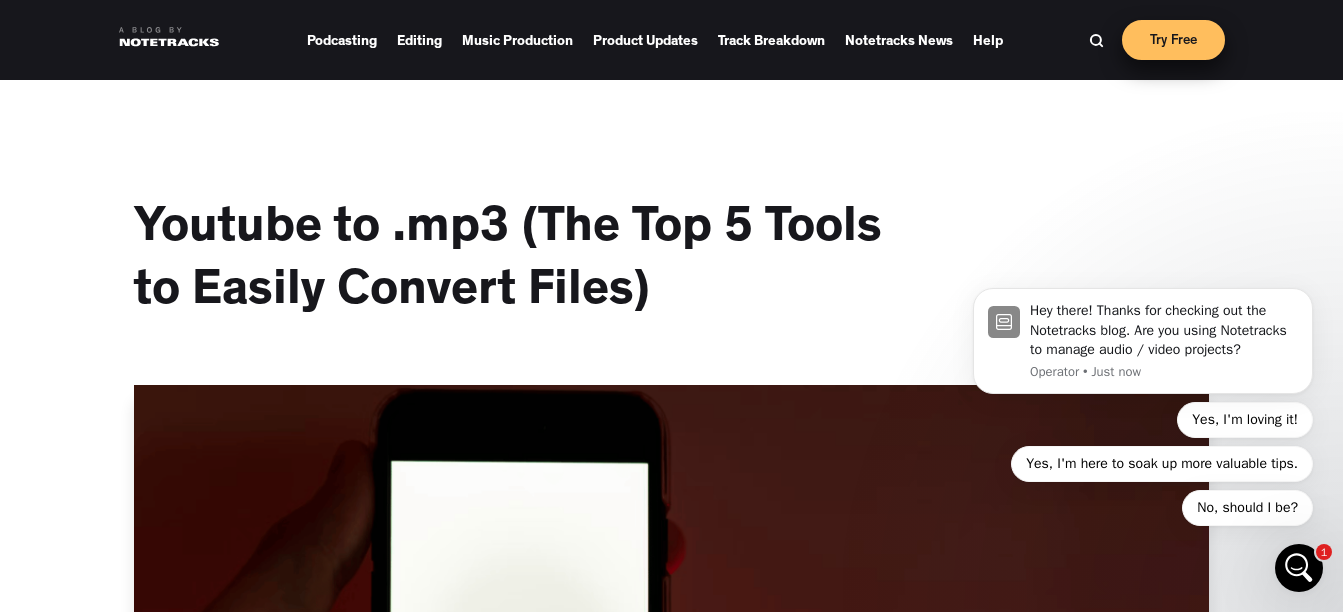 click on "Try Free" at bounding box center [1173, 40] 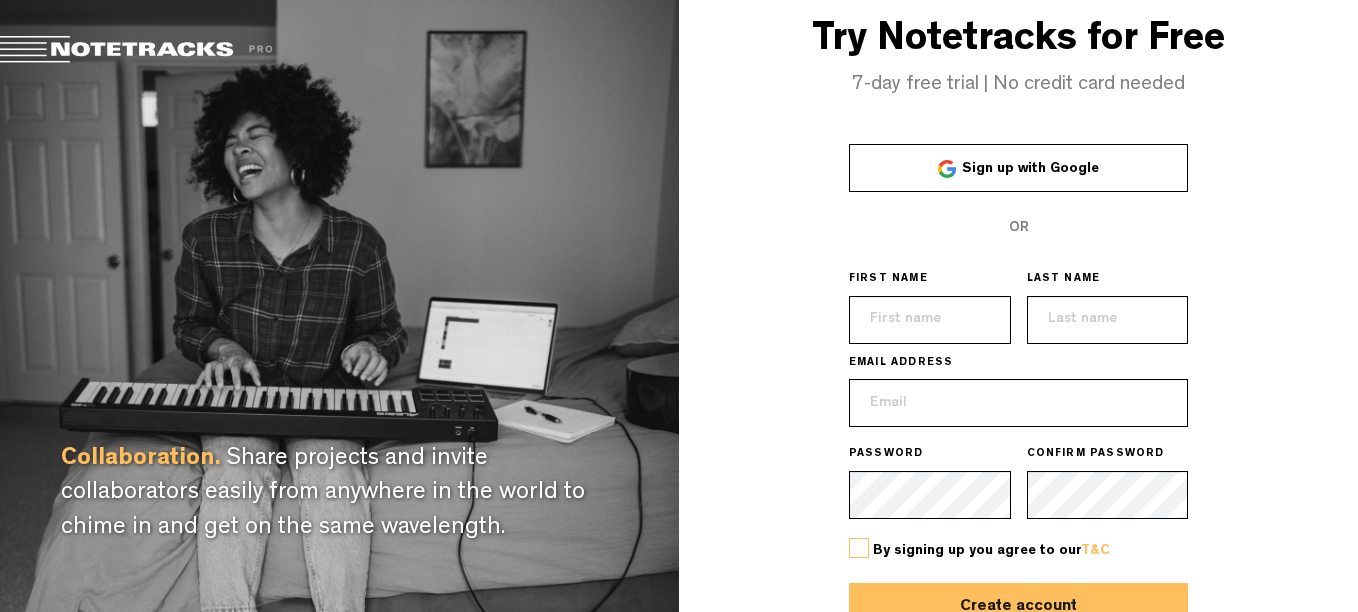 scroll, scrollTop: 0, scrollLeft: 0, axis: both 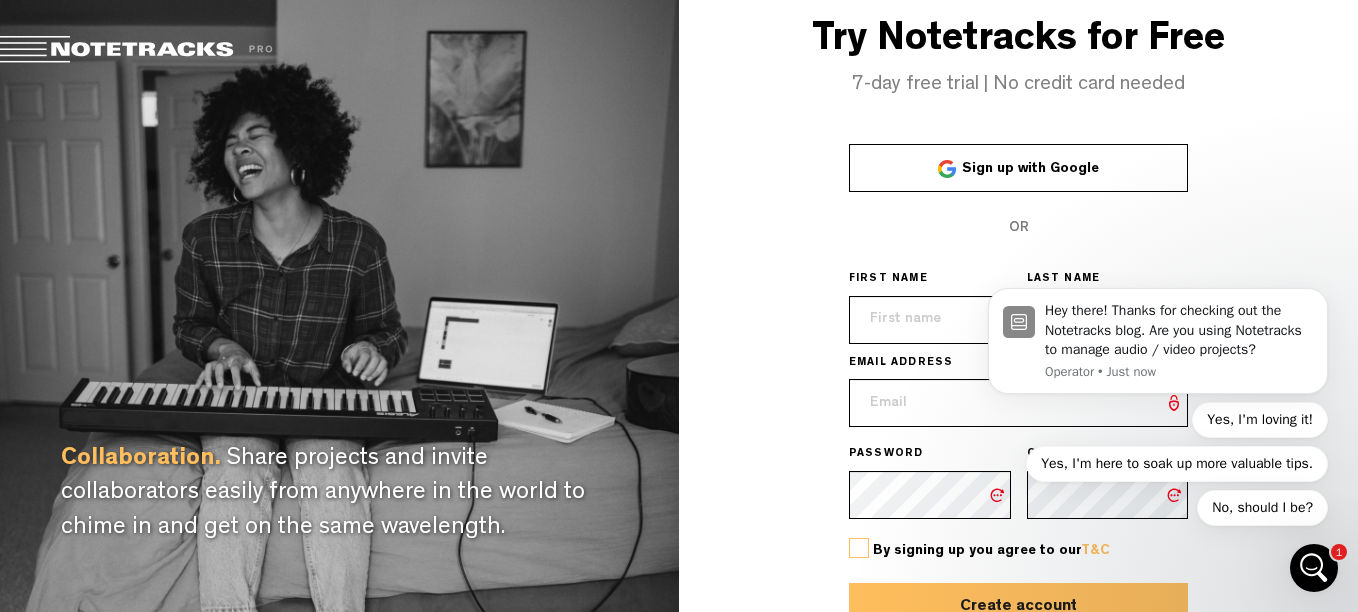 click on "Hey there! Thanks for checking out the Notetracks blog.  Are you using Notetracks to manage audio / video projects?  Operator • Just now Yes, I'm loving it! Yes, I'm here to soak up more valuable tips. No, should I be?" at bounding box center [1158, 346] 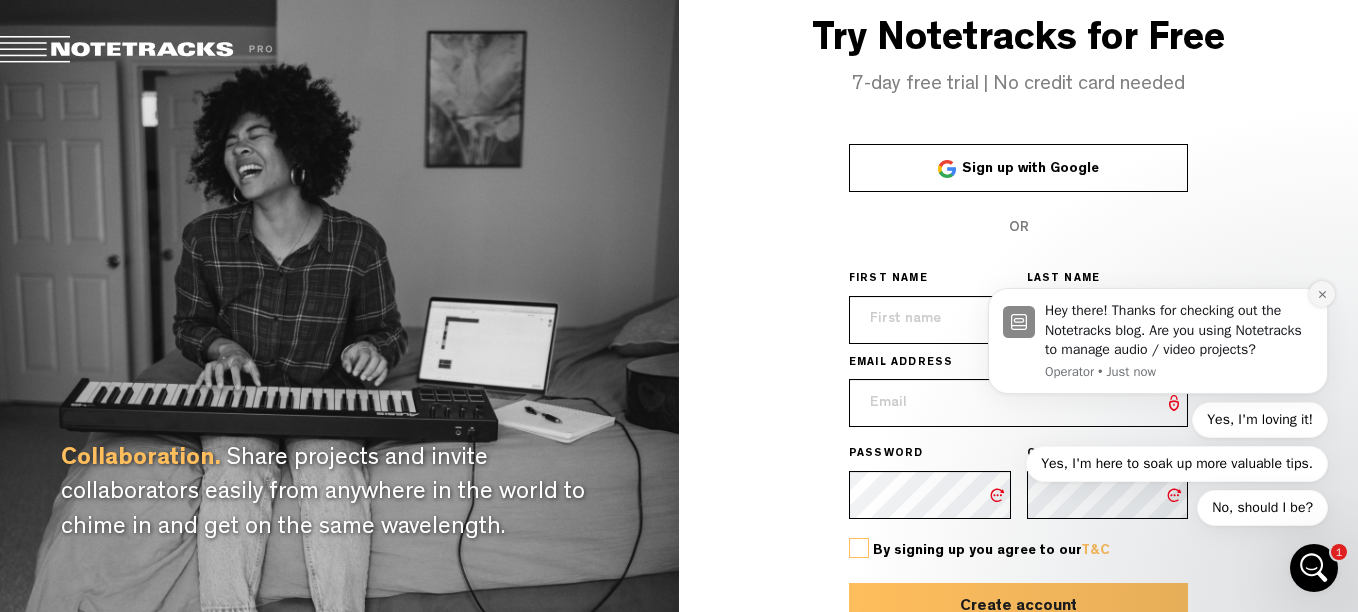 click 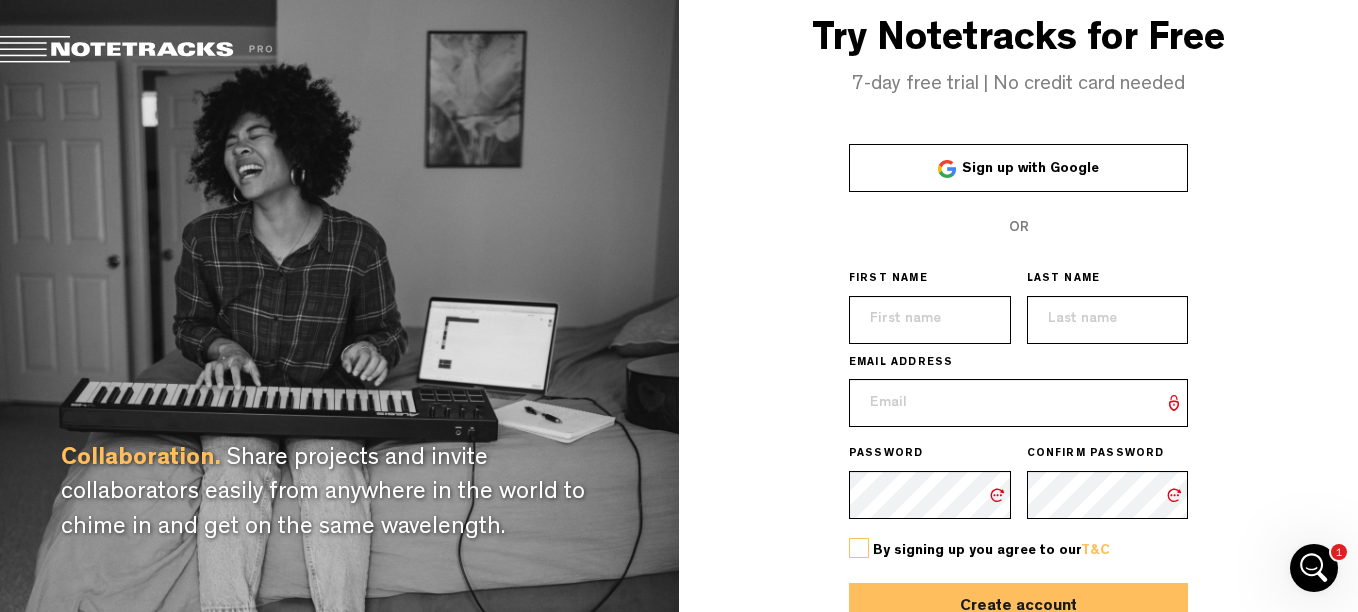click on "Sign up with Google" at bounding box center [1019, 168] 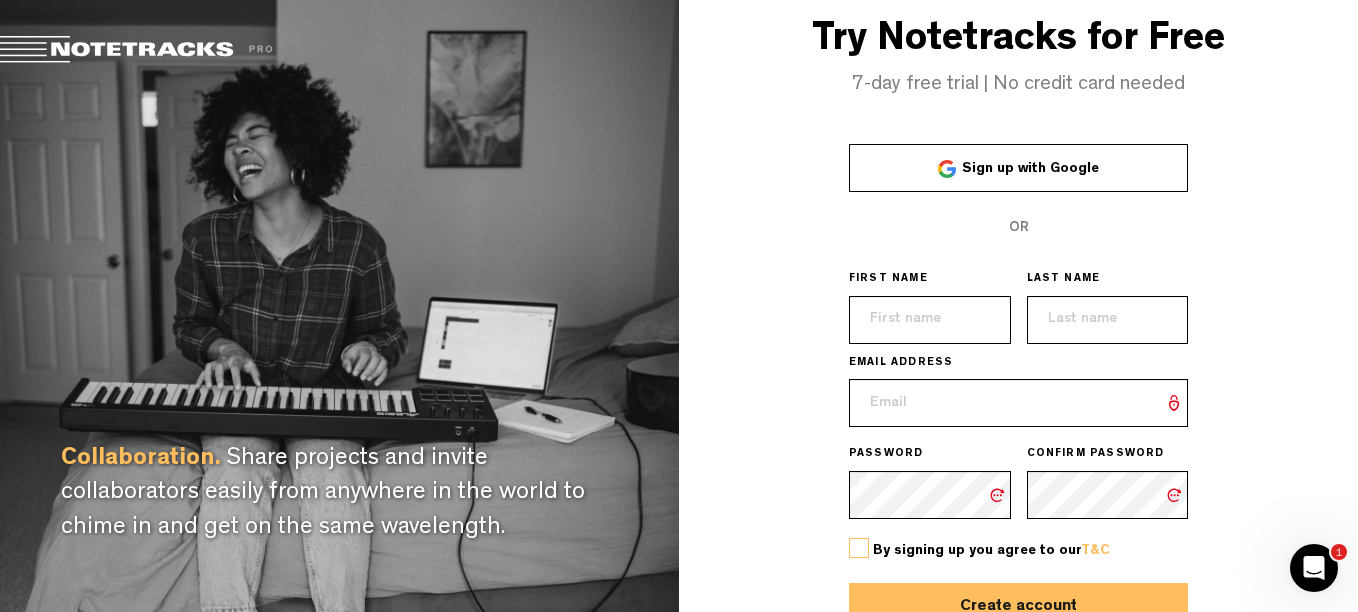 click on "Try Notetracks for Free
7-day free trial | No credit card needed
Sign up with Google
OR
FIRST NAME
LAST NAME
EMAIL ADDRESS
PASSWORD
CONFIRM PASSWORD
By signing up you agree to our  T&C
Create account
Already have an account?  Log in" at bounding box center (1018, 355) 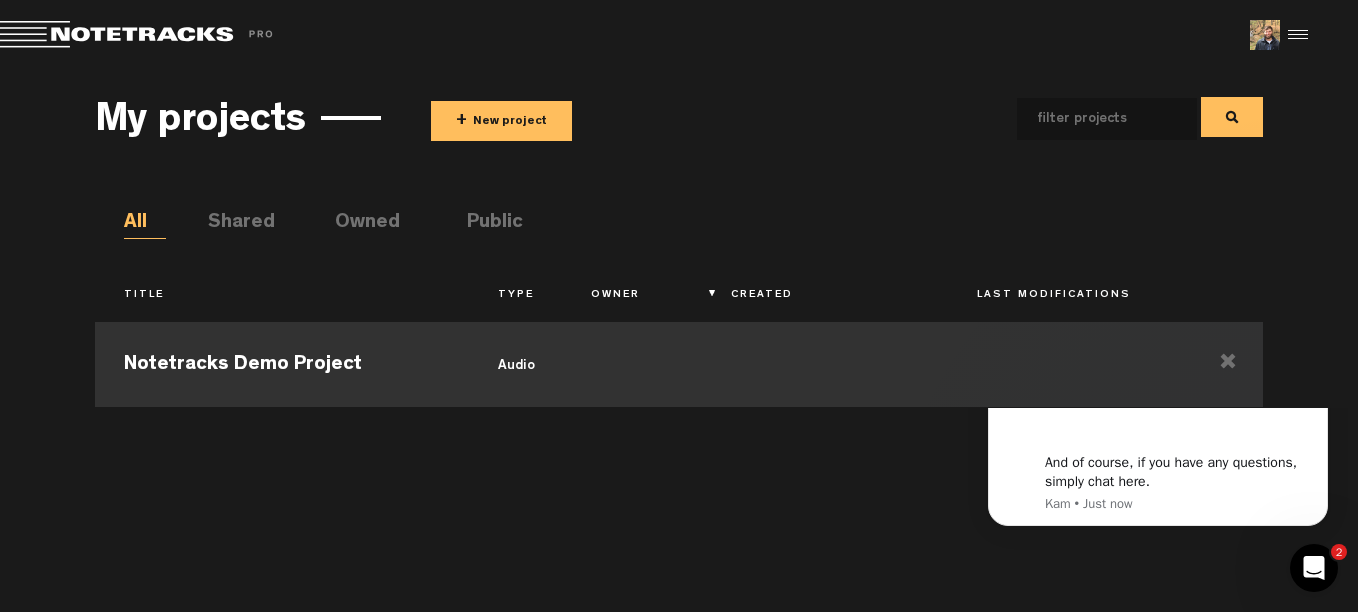 scroll, scrollTop: 0, scrollLeft: 0, axis: both 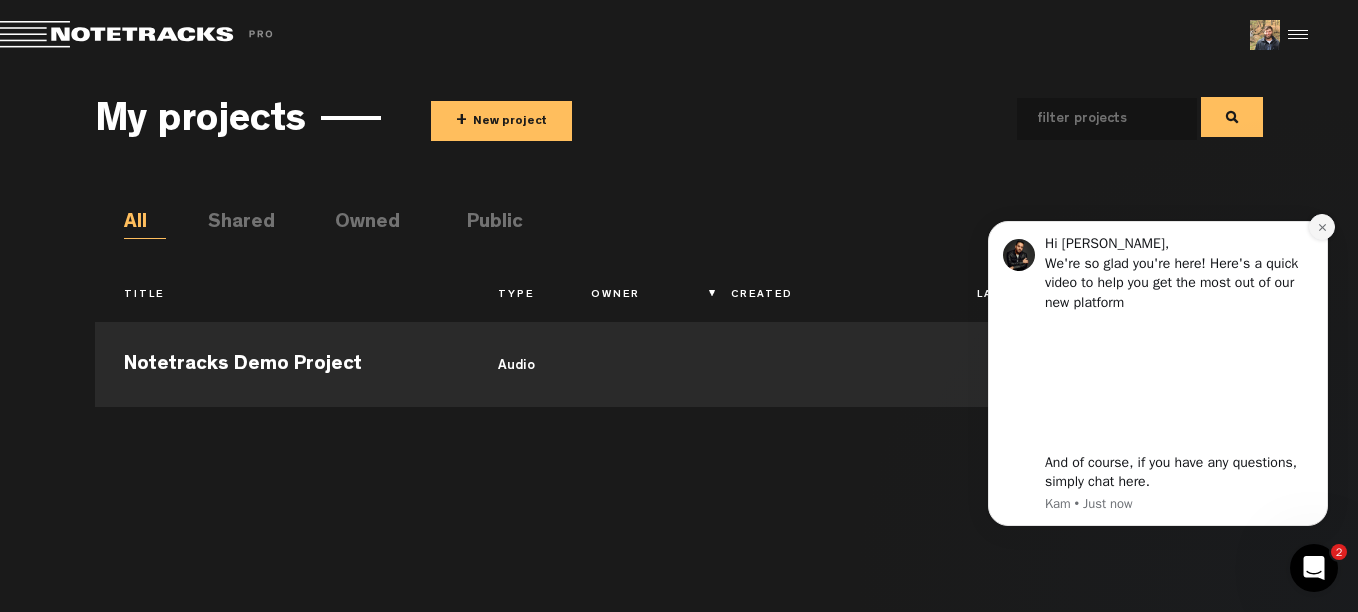click 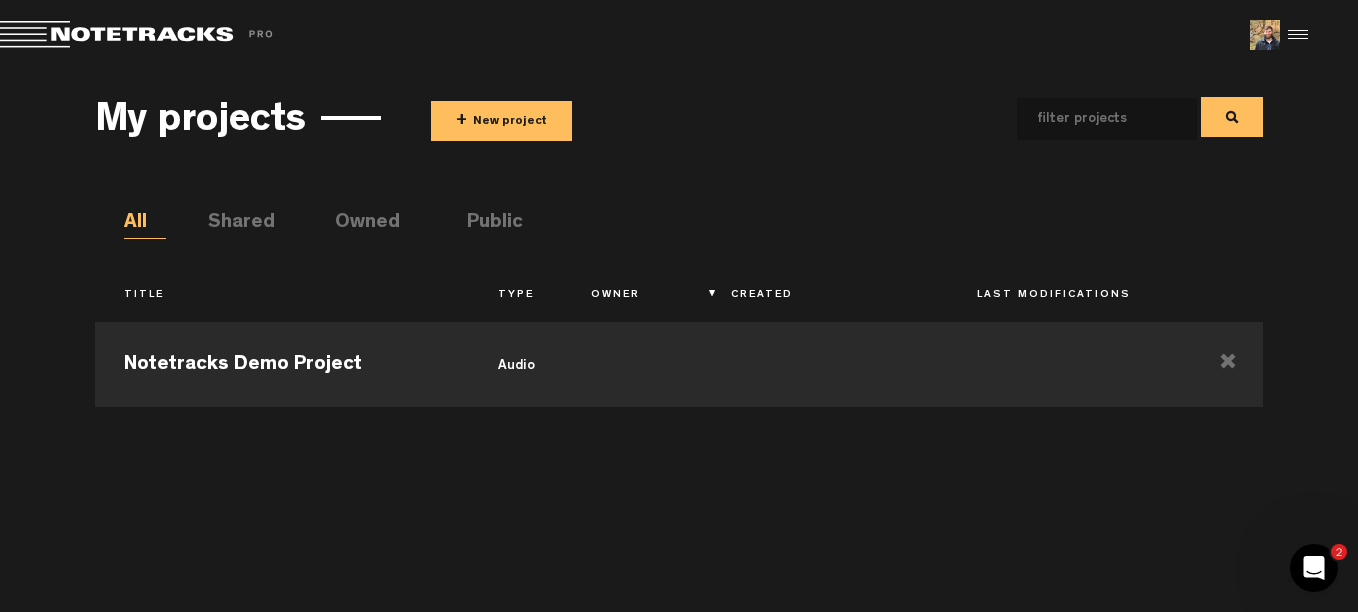 click on "Notetracks Demo Project
audio" at bounding box center [679, 452] 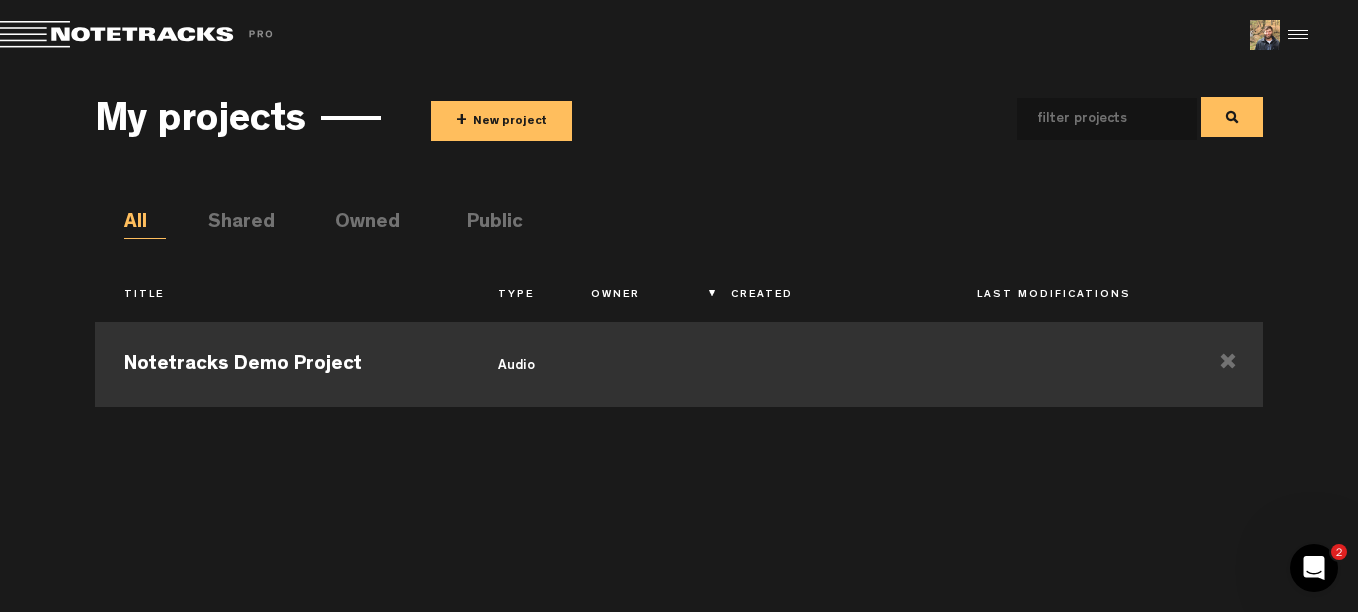 click on "Notetracks Demo Project" at bounding box center (282, 362) 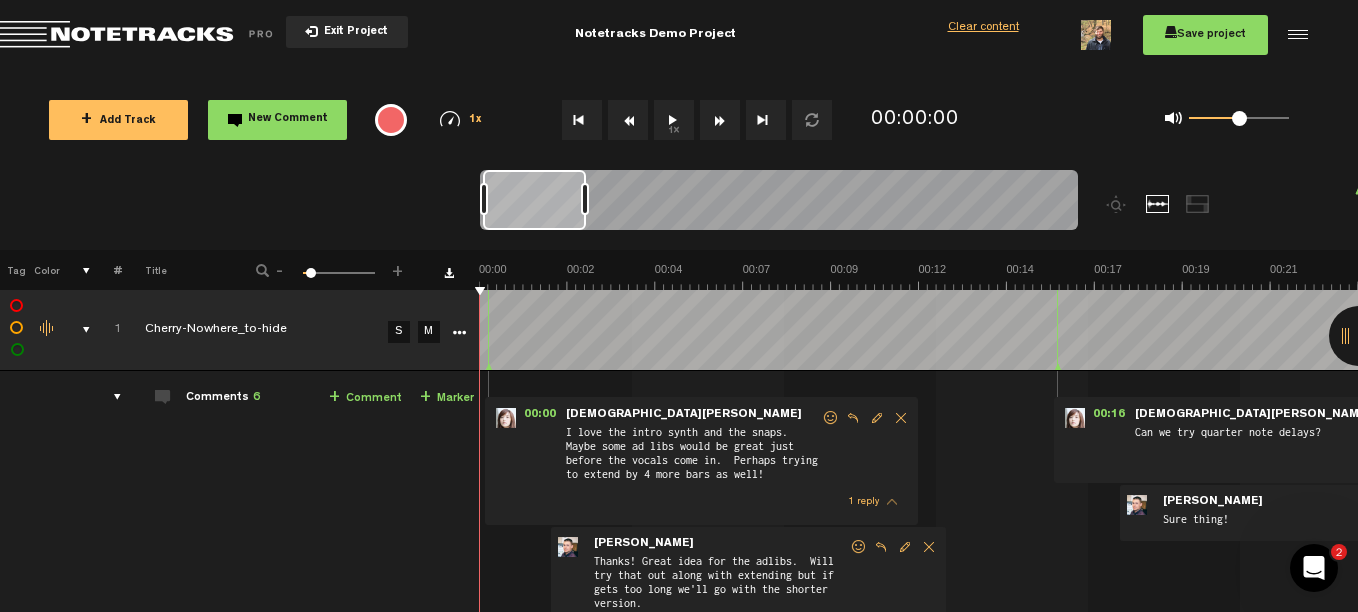 click on "Exit Project" at bounding box center (347, 32) 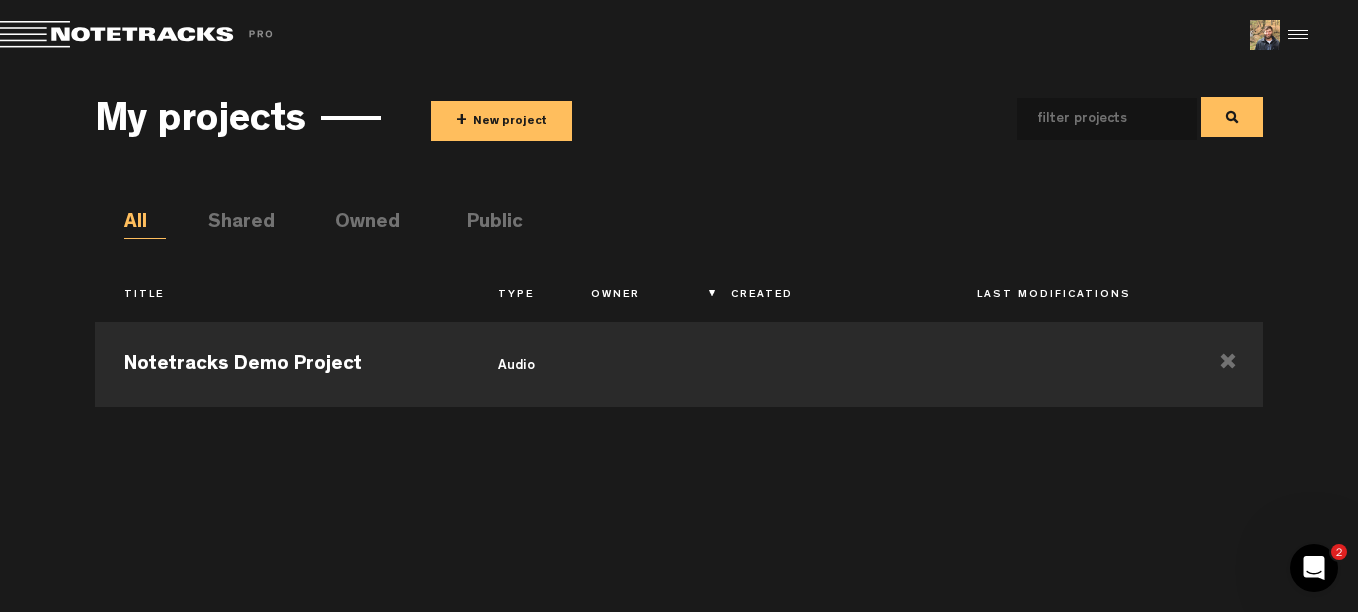 click on "+  New project" at bounding box center [501, 121] 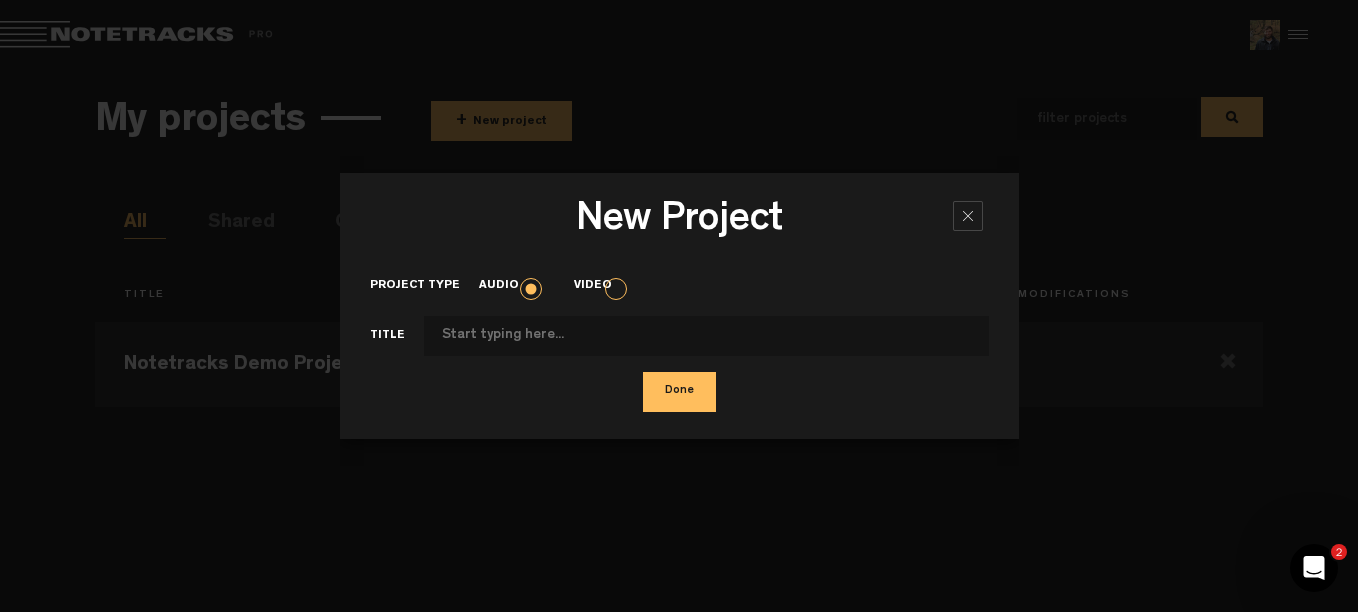 click at bounding box center (968, 216) 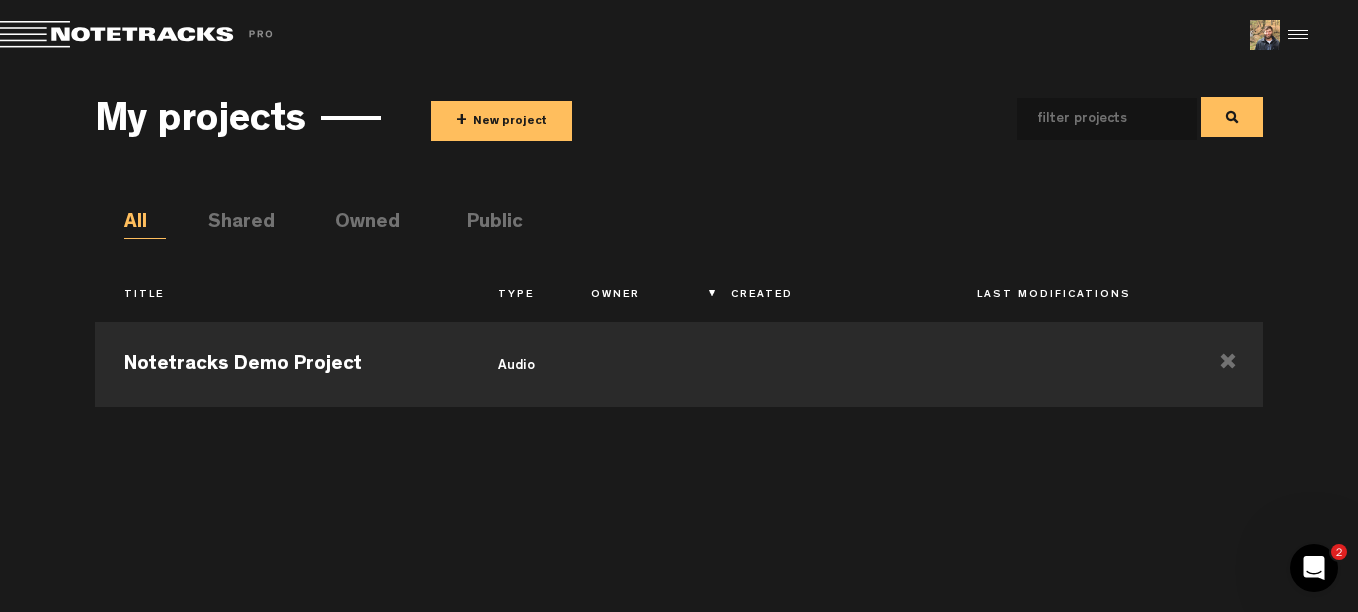 click on "Exit Project                                                                                     Share project  Save project" at bounding box center [679, 35] 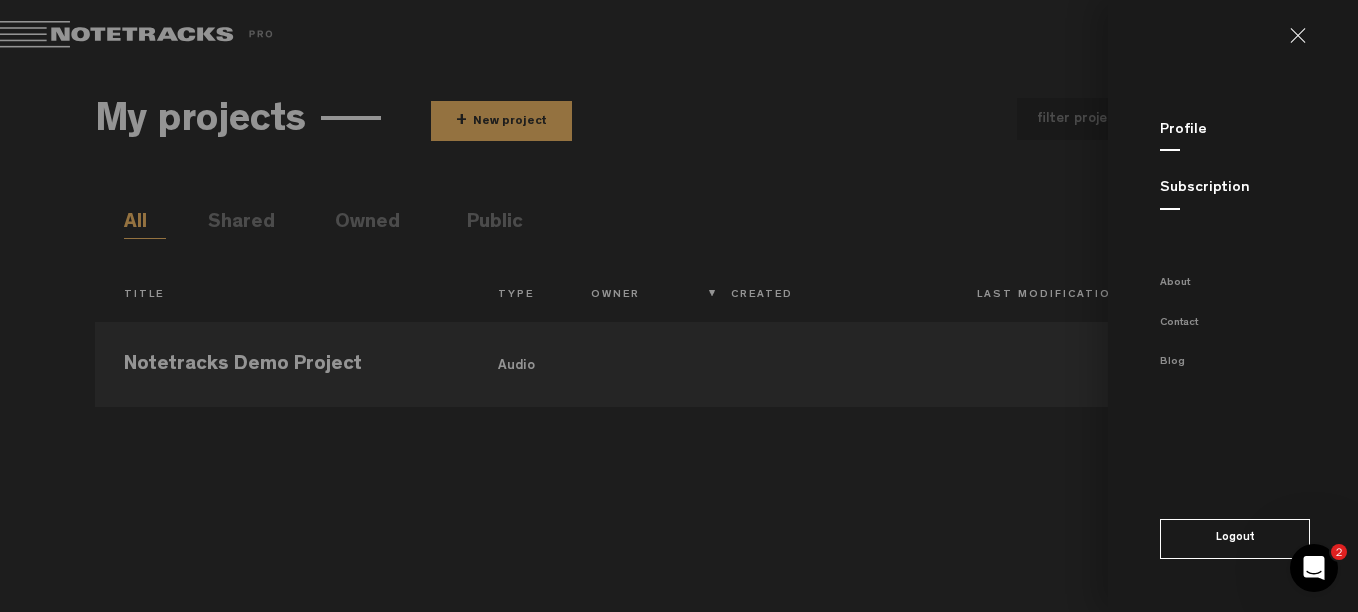 click on "Profile                     Subscription                                     About                 Contact                 Blog                 Logout" 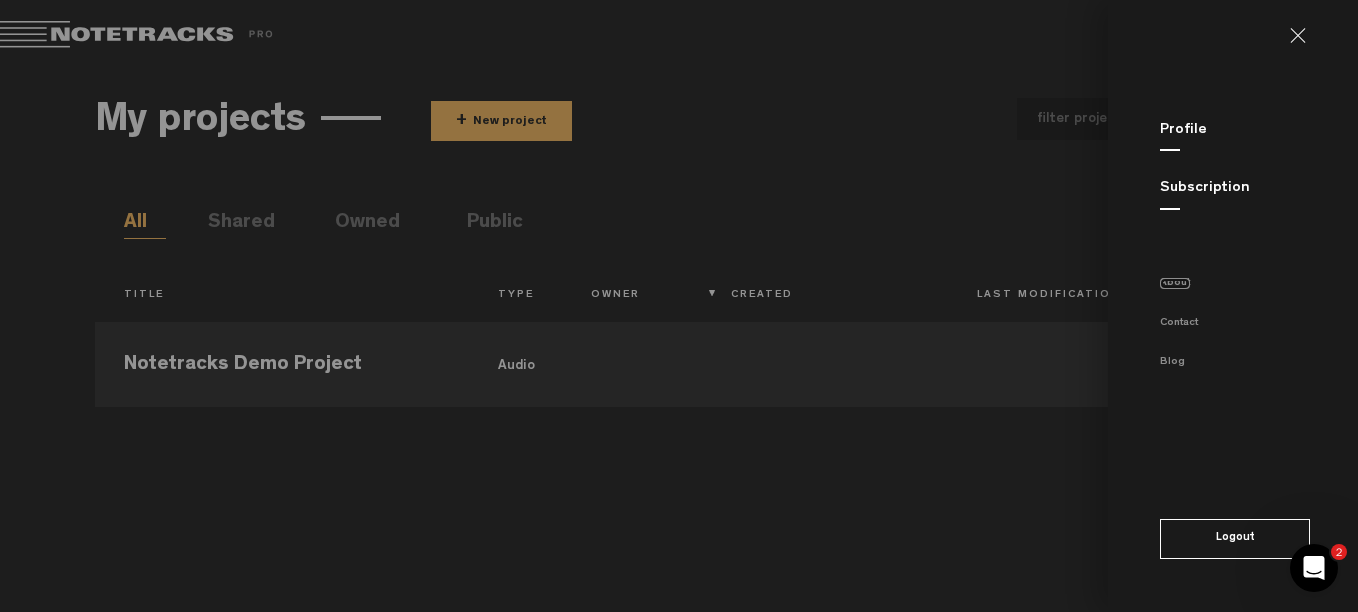 click on "About" 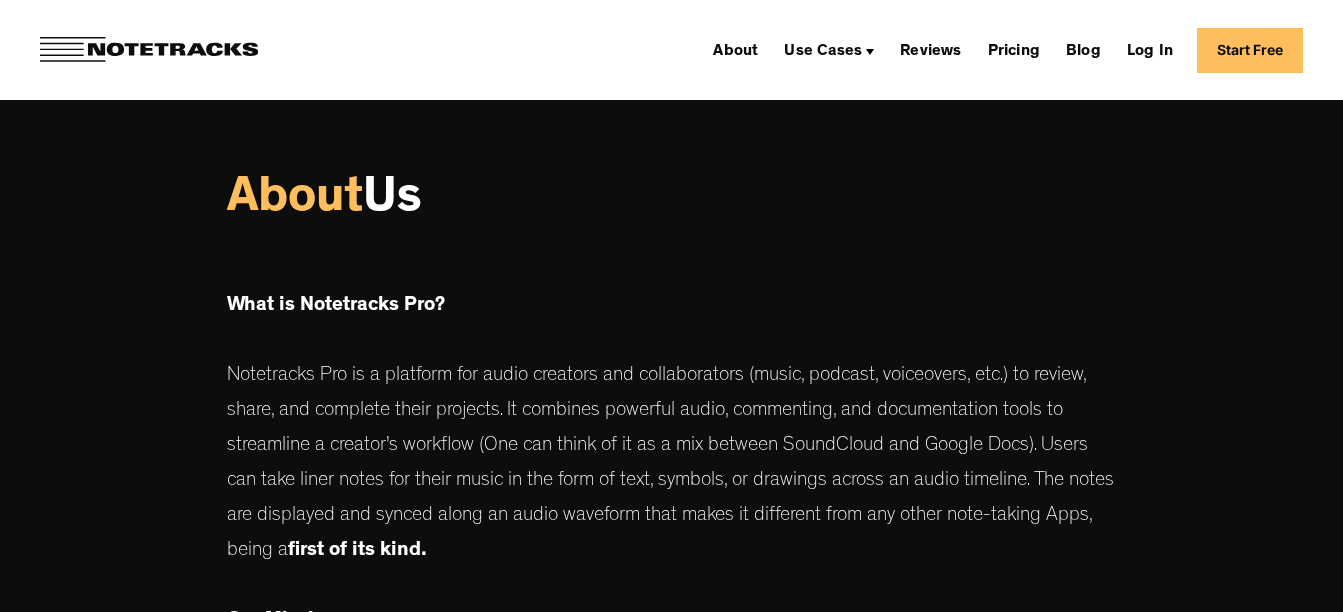 scroll, scrollTop: 0, scrollLeft: 0, axis: both 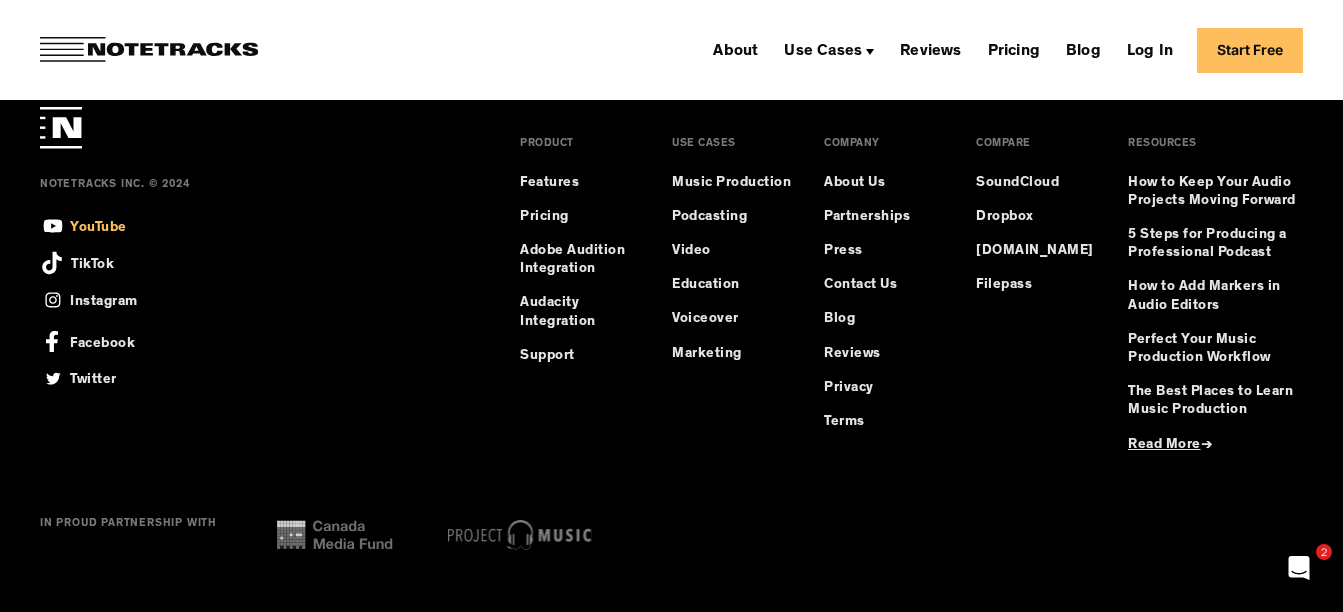 click on "YouTube" at bounding box center (98, 225) 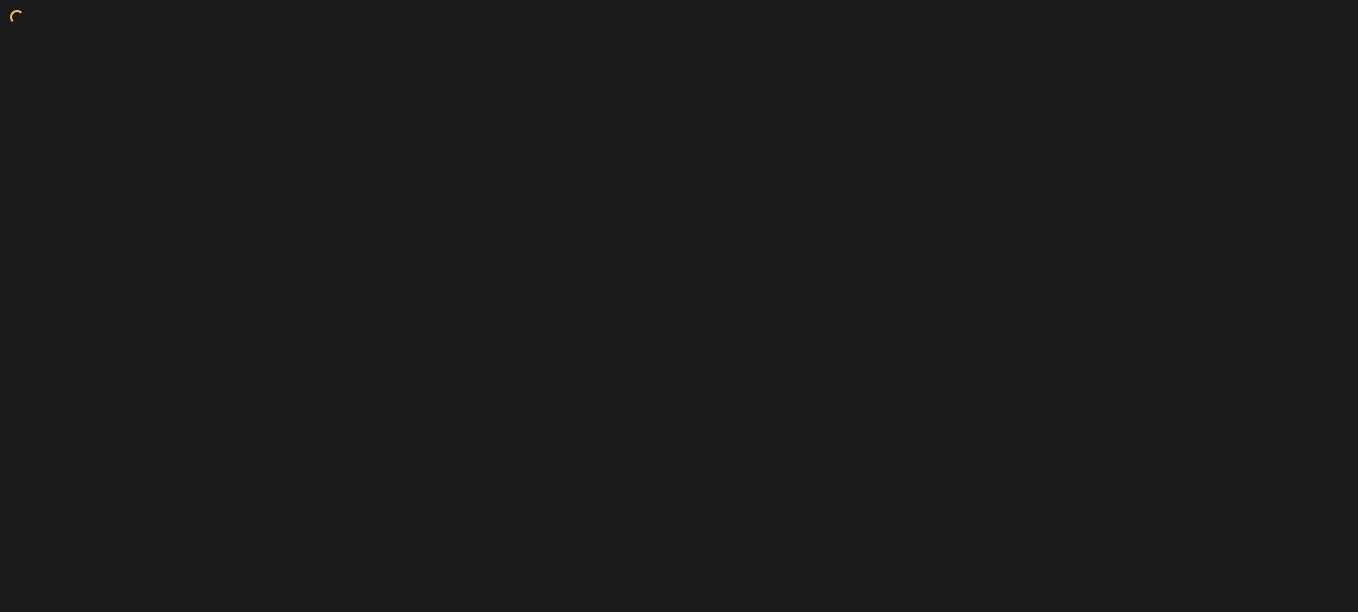scroll, scrollTop: 0, scrollLeft: 0, axis: both 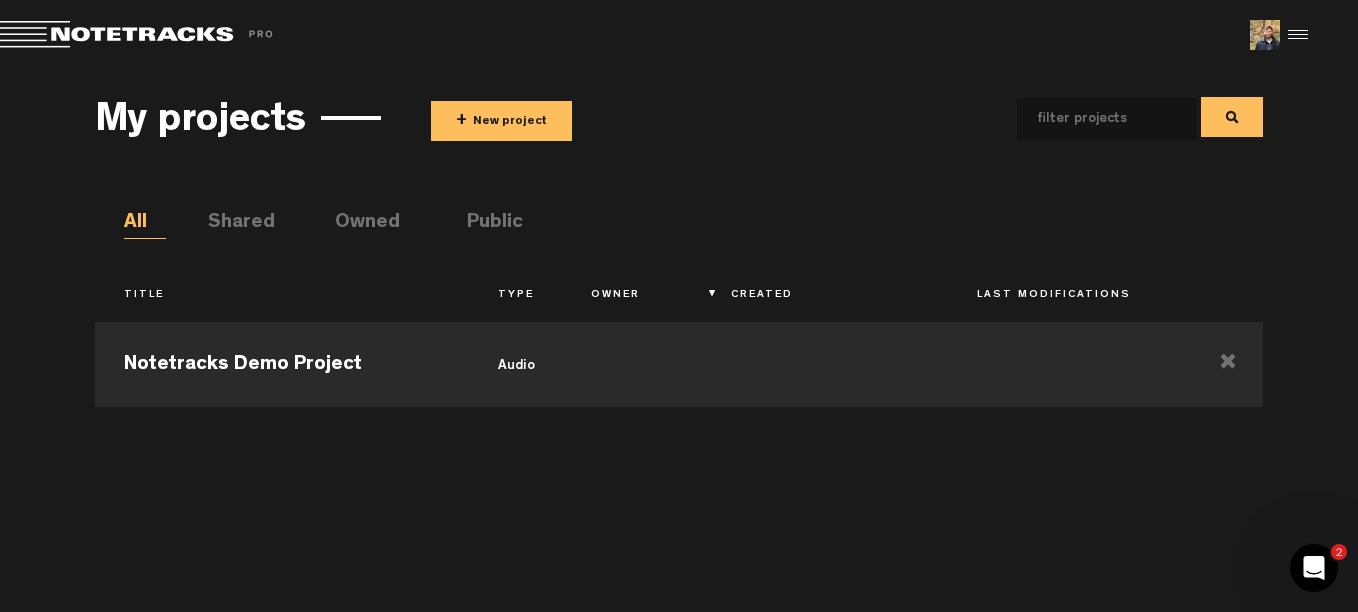 click at bounding box center [1295, 35] 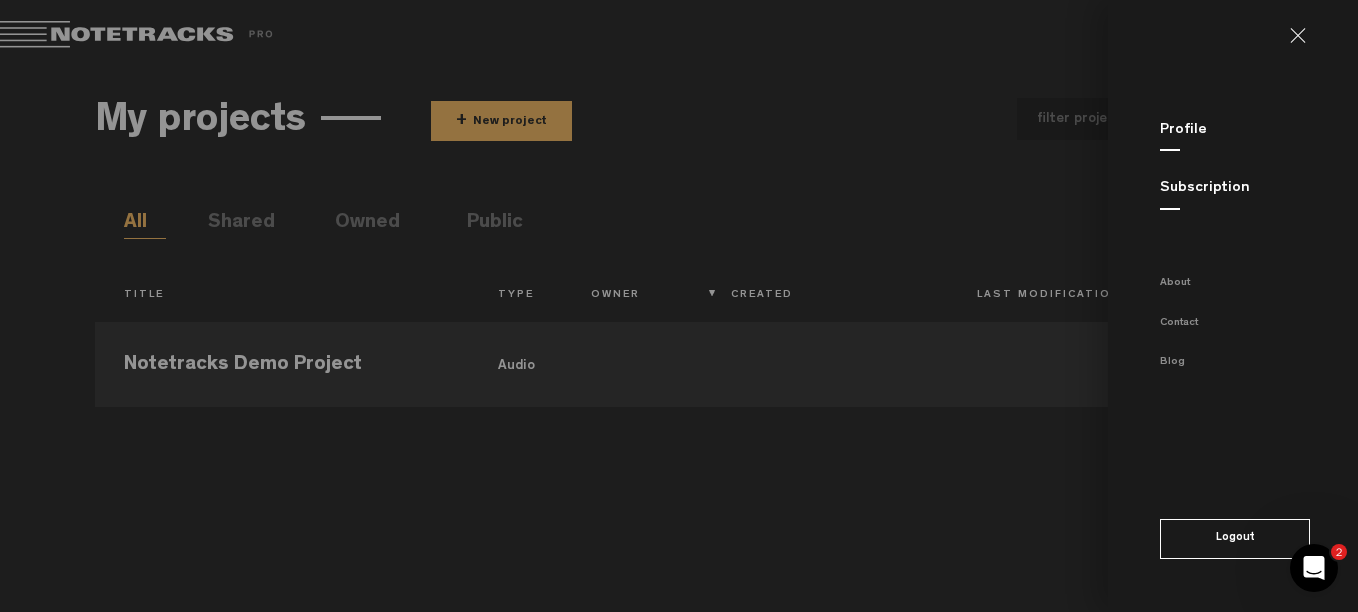 click on "Subscription" 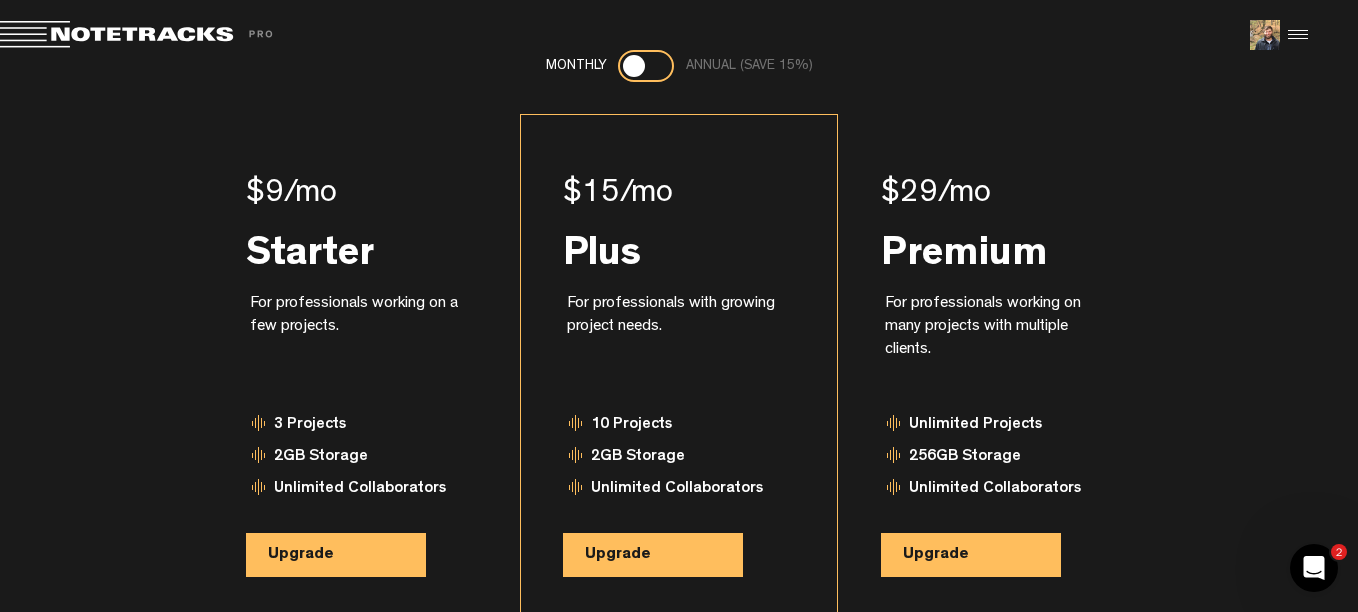 scroll, scrollTop: 0, scrollLeft: 0, axis: both 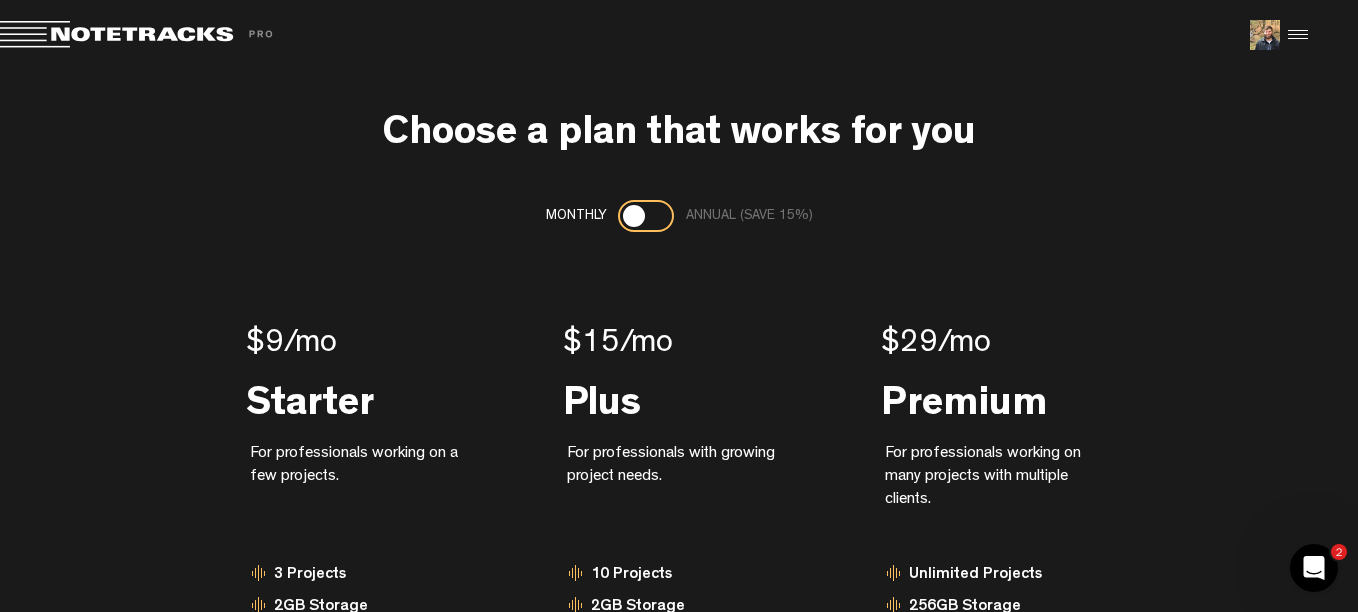 click at bounding box center (634, 216) 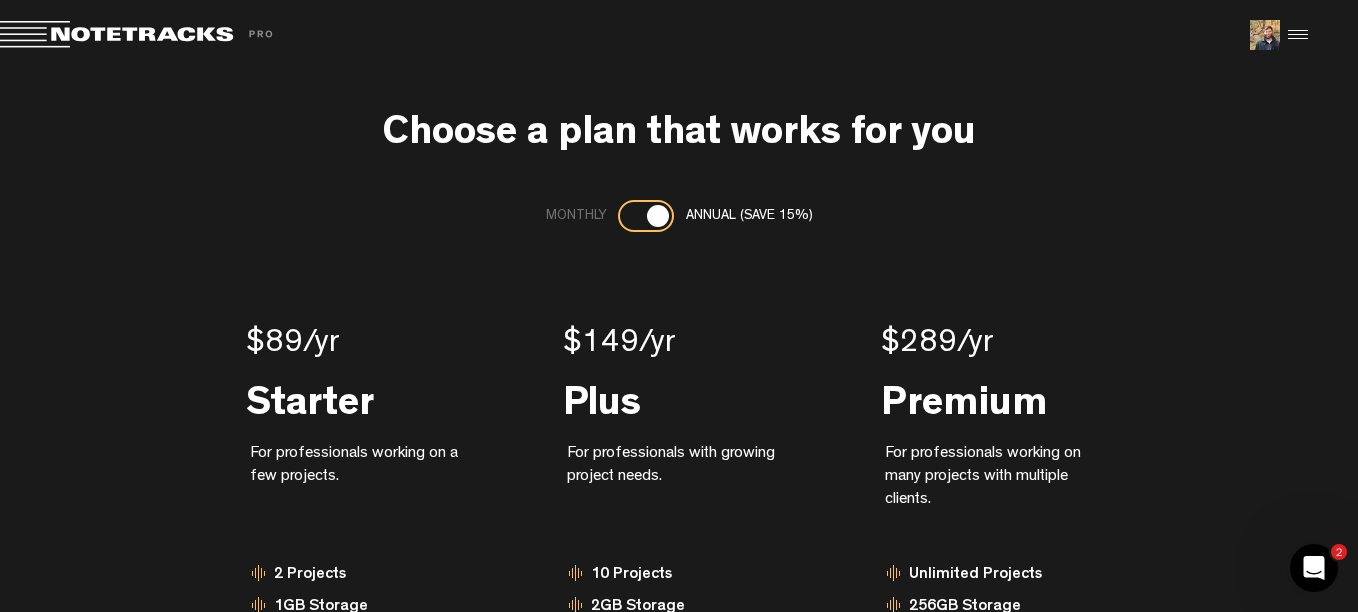 click at bounding box center (658, 216) 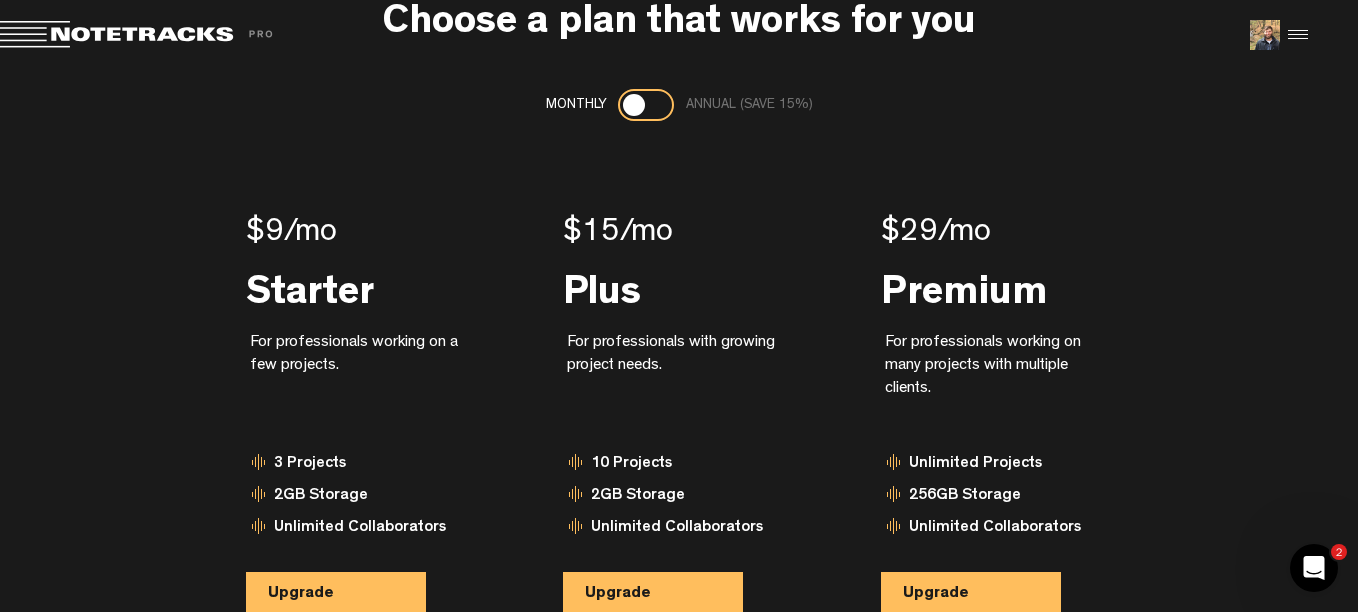 scroll, scrollTop: 0, scrollLeft: 0, axis: both 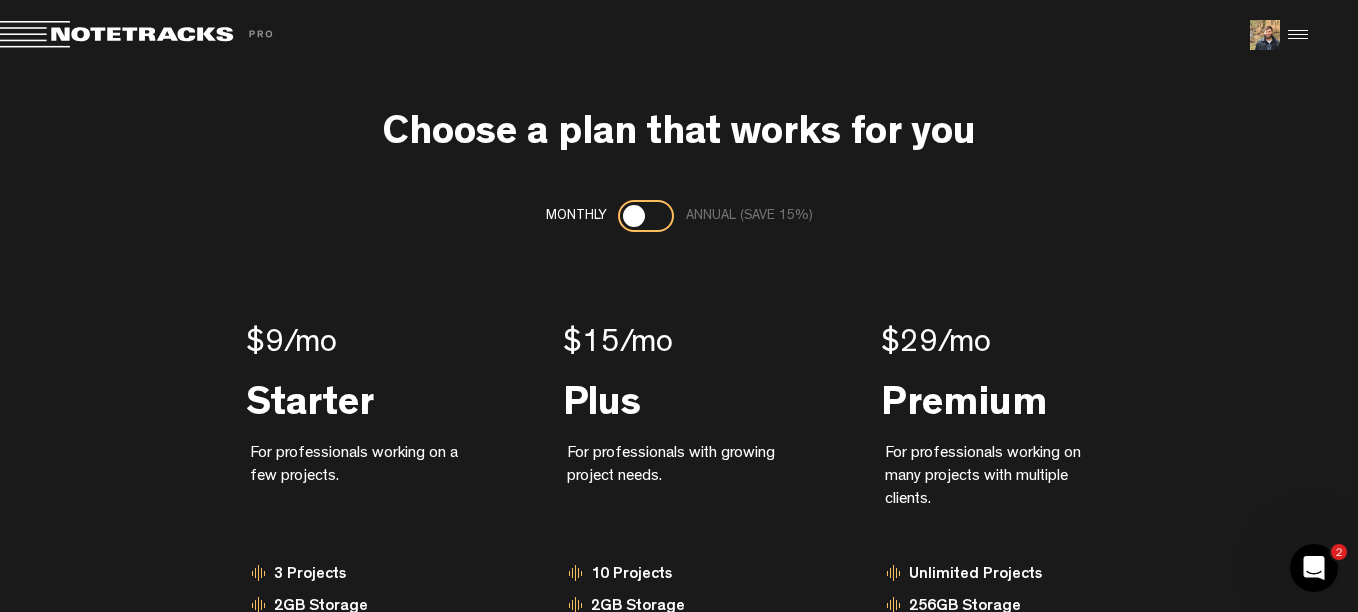 click at bounding box center [1295, 35] 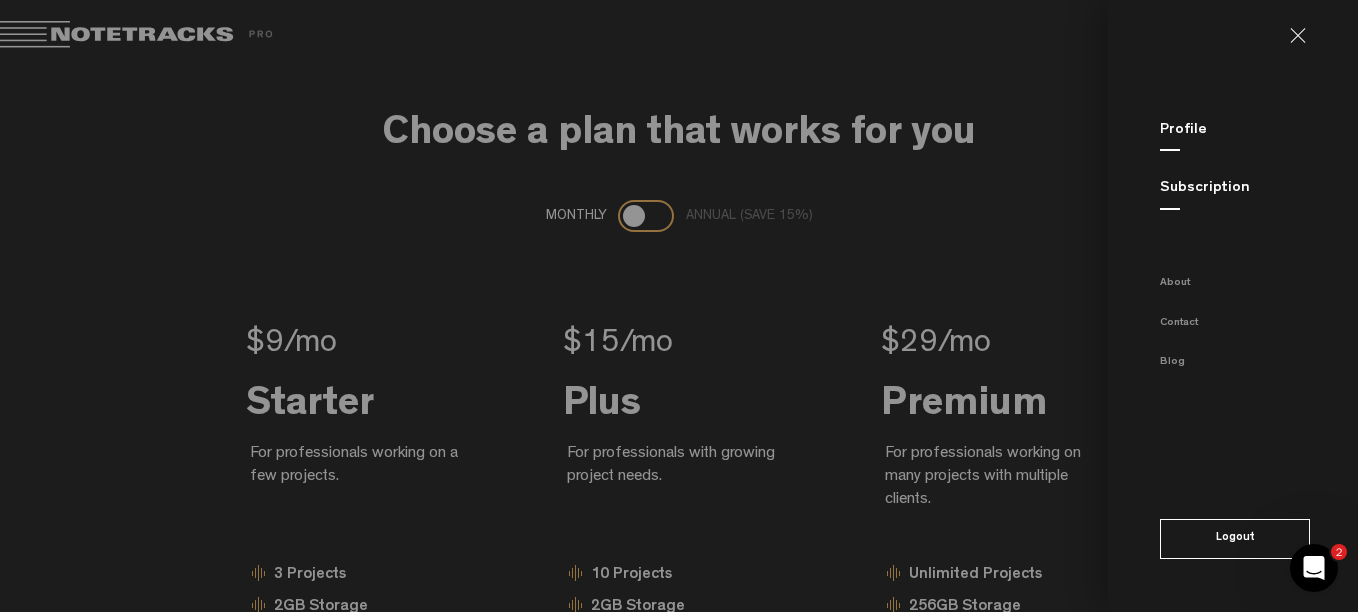 click on "Profile" 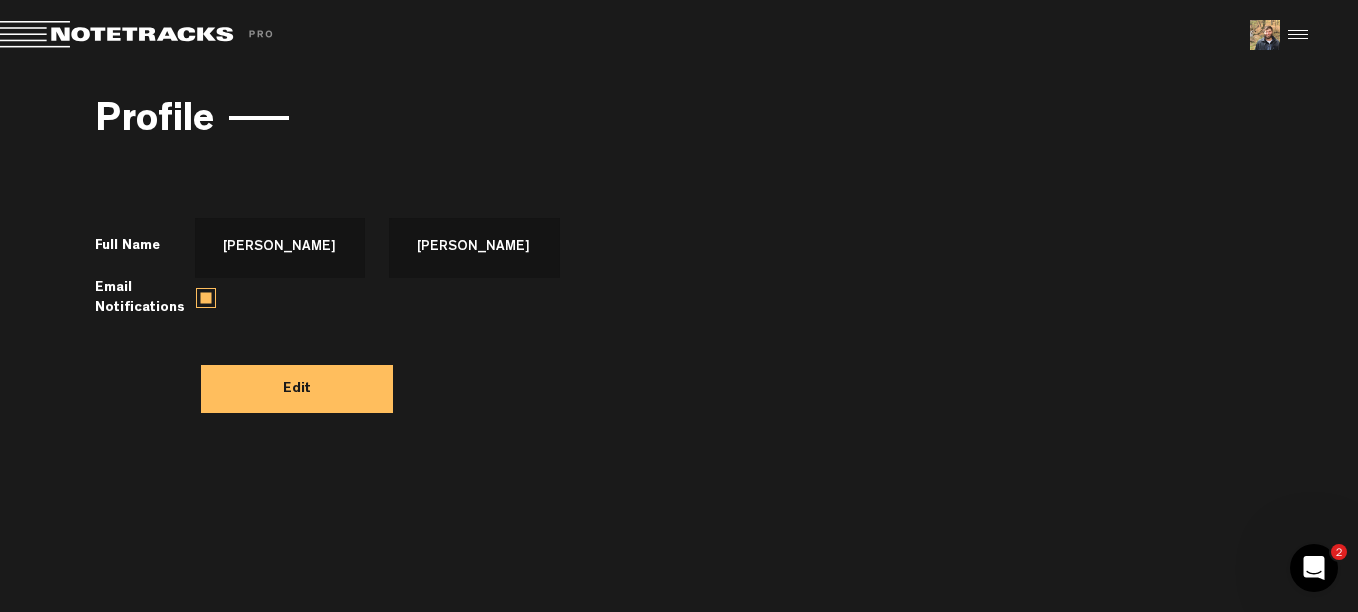 click at bounding box center [206, 298] 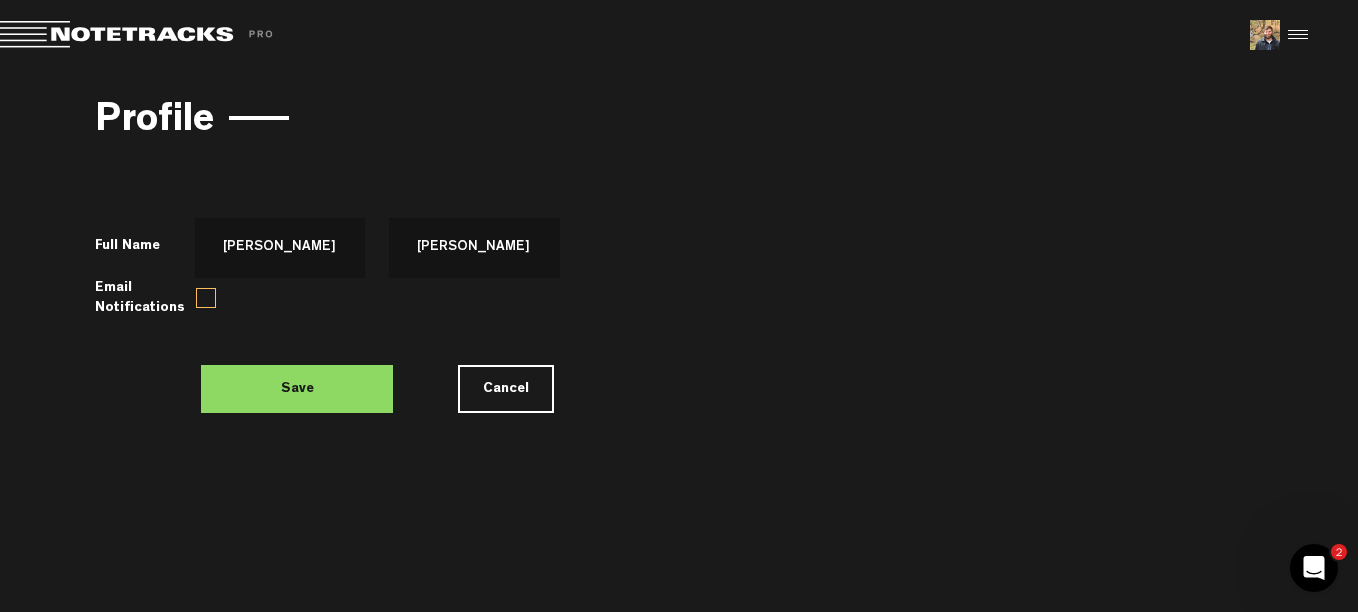 click on "Save" at bounding box center [297, 389] 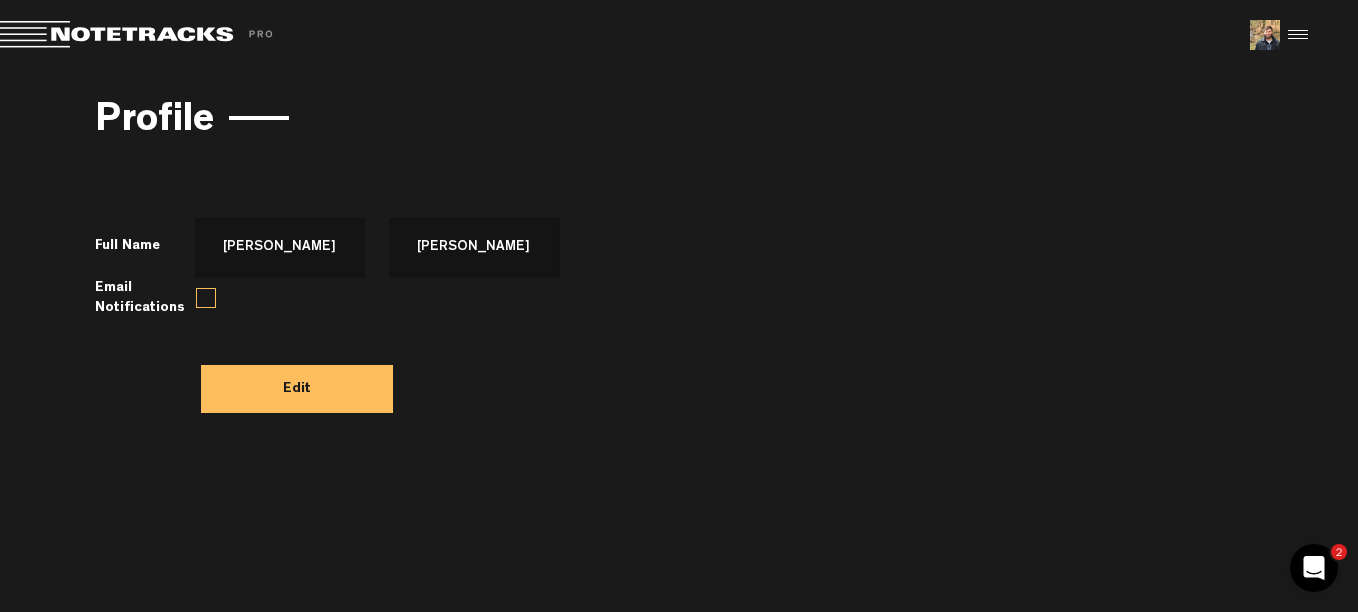 click at bounding box center (1295, 35) 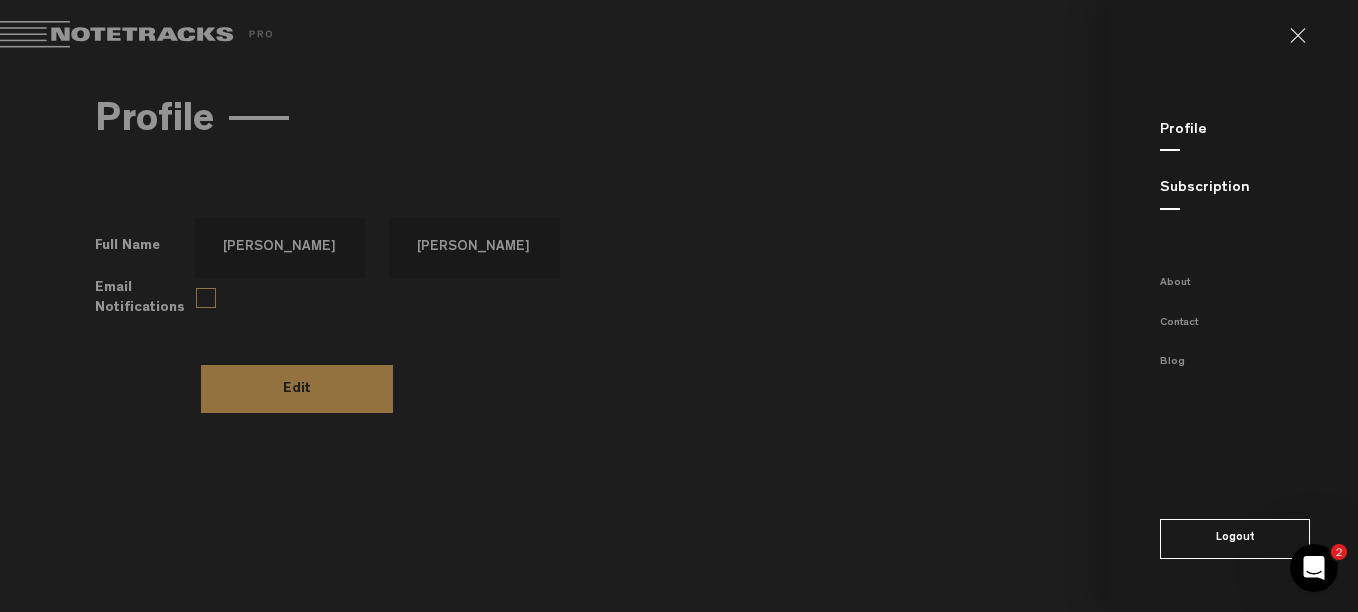 click on "Subscription" 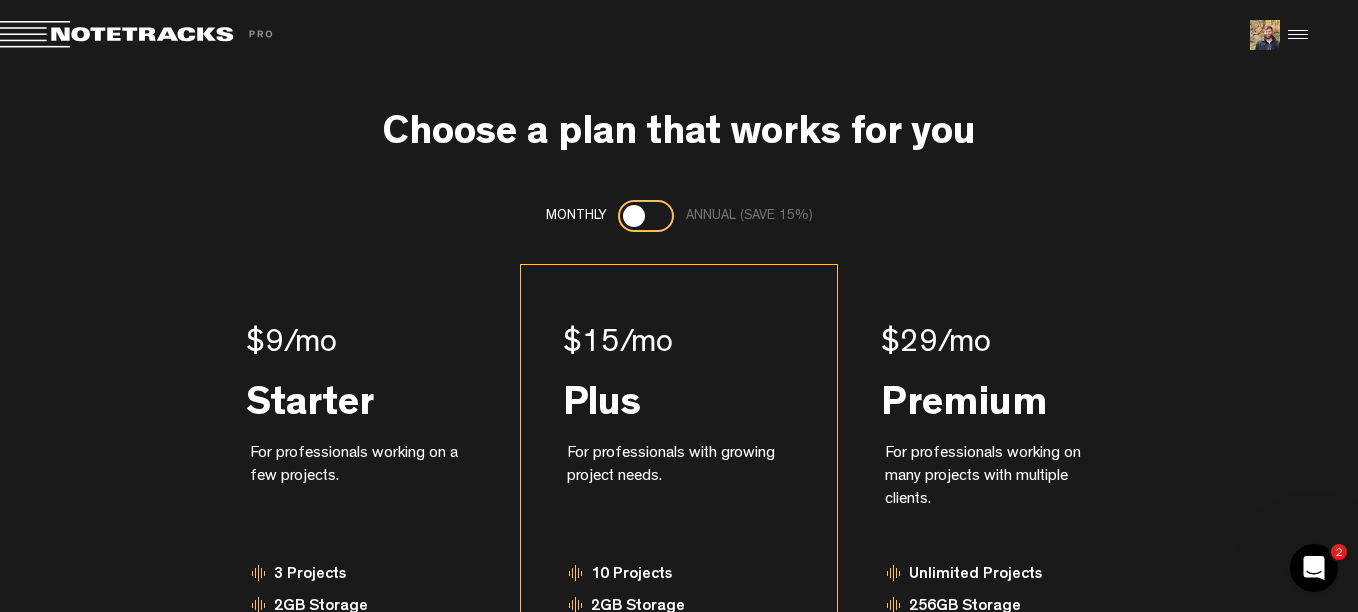 scroll, scrollTop: 294, scrollLeft: 0, axis: vertical 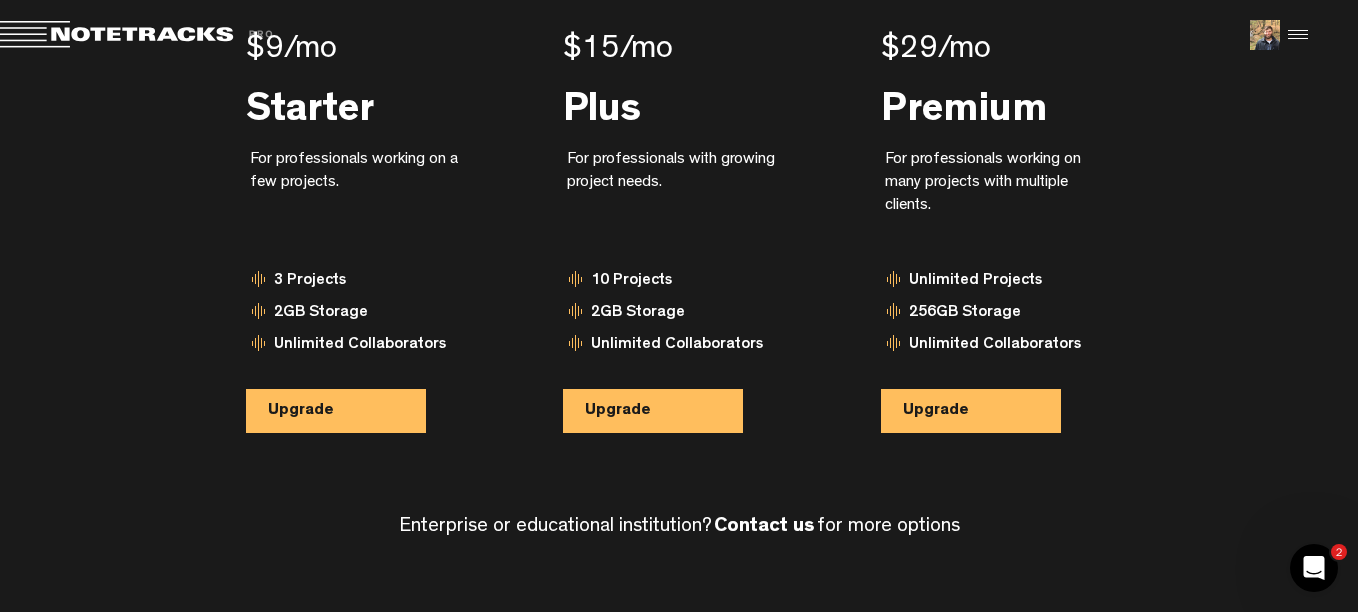click 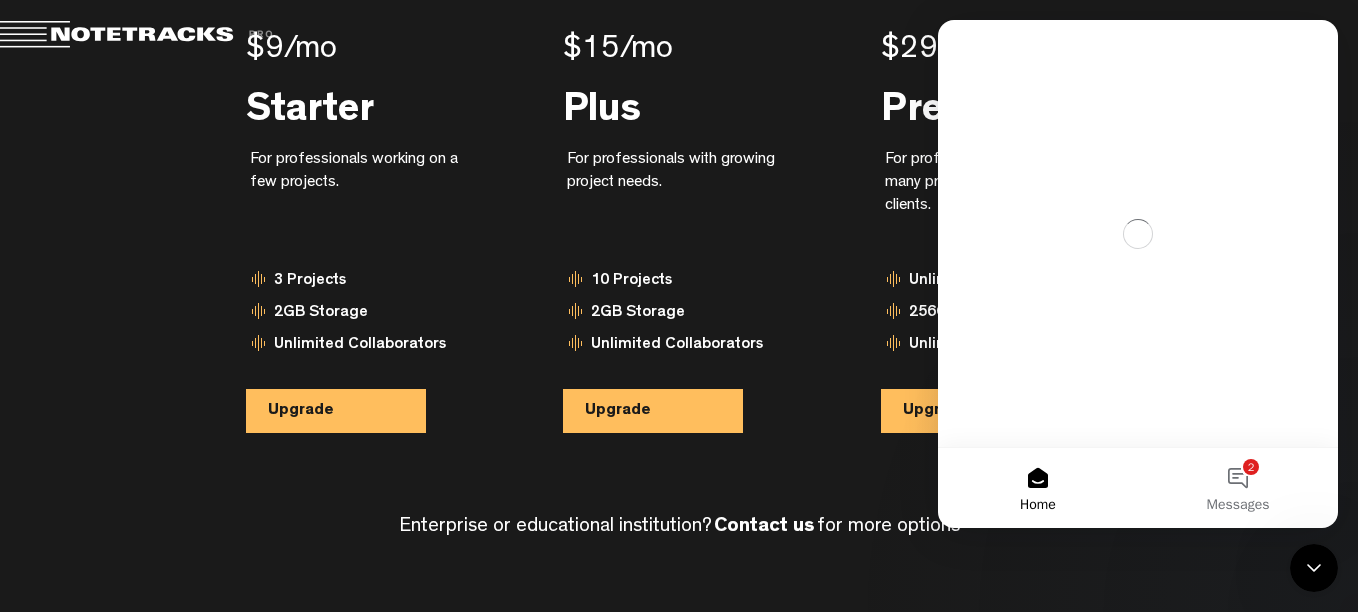 scroll, scrollTop: 0, scrollLeft: 0, axis: both 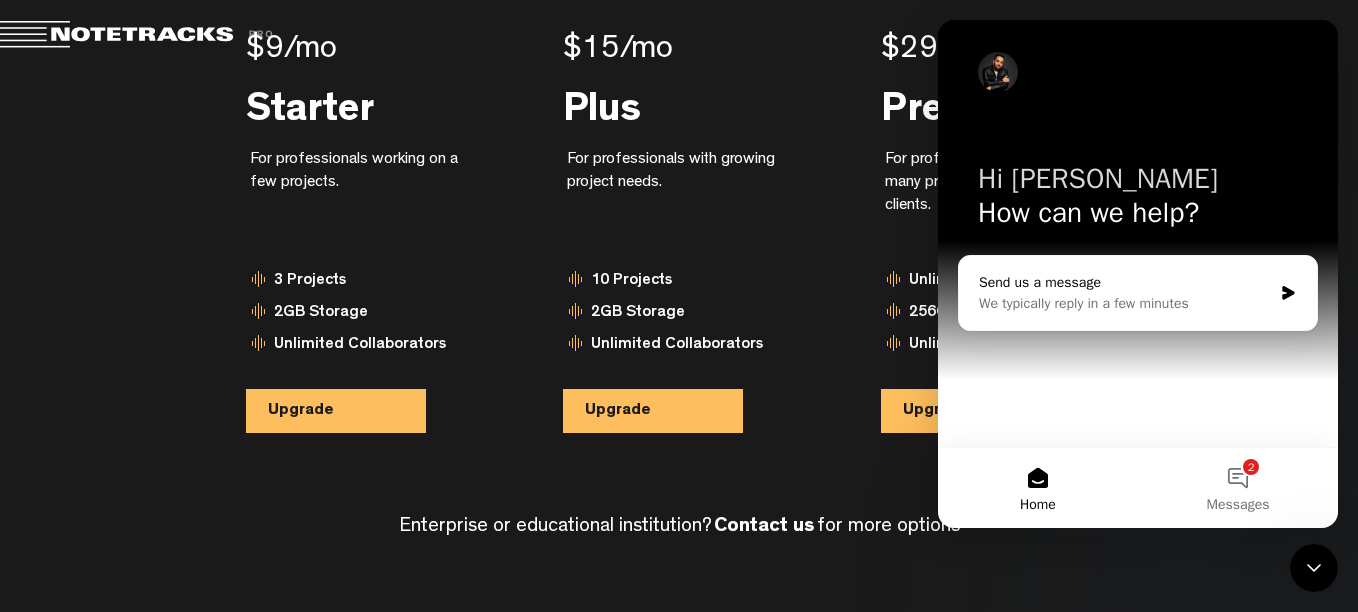 click on "We typically reply in a few minutes" at bounding box center [1125, 303] 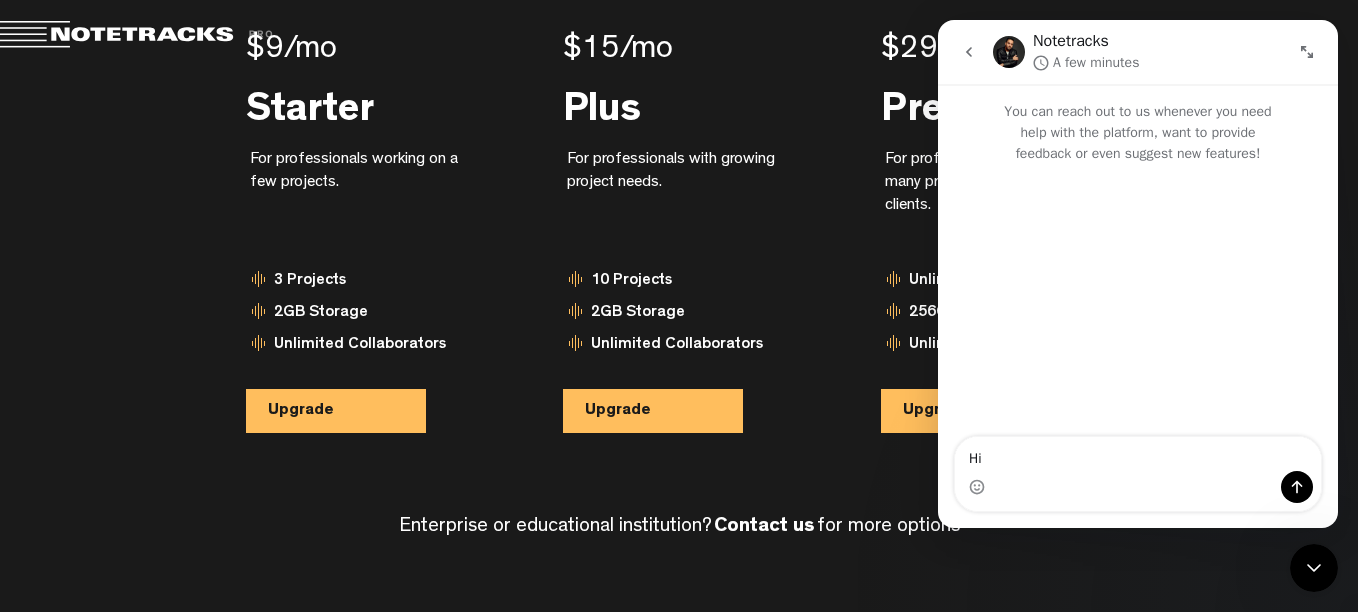 type on "Hi" 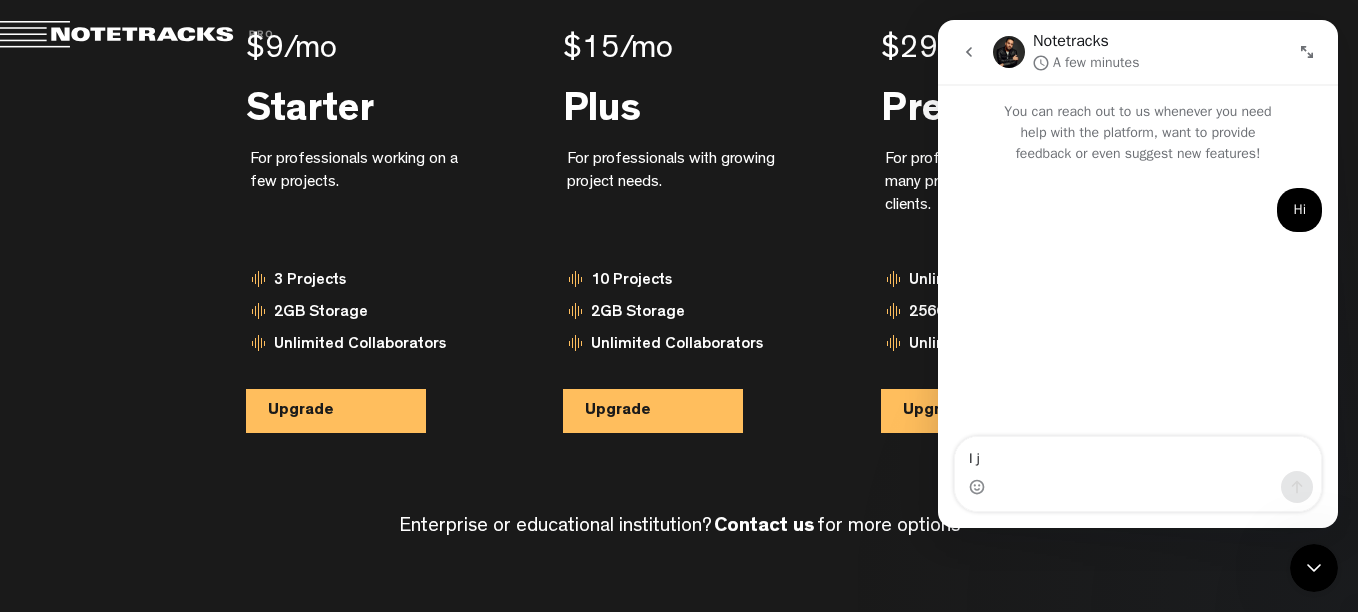 type on "I ju" 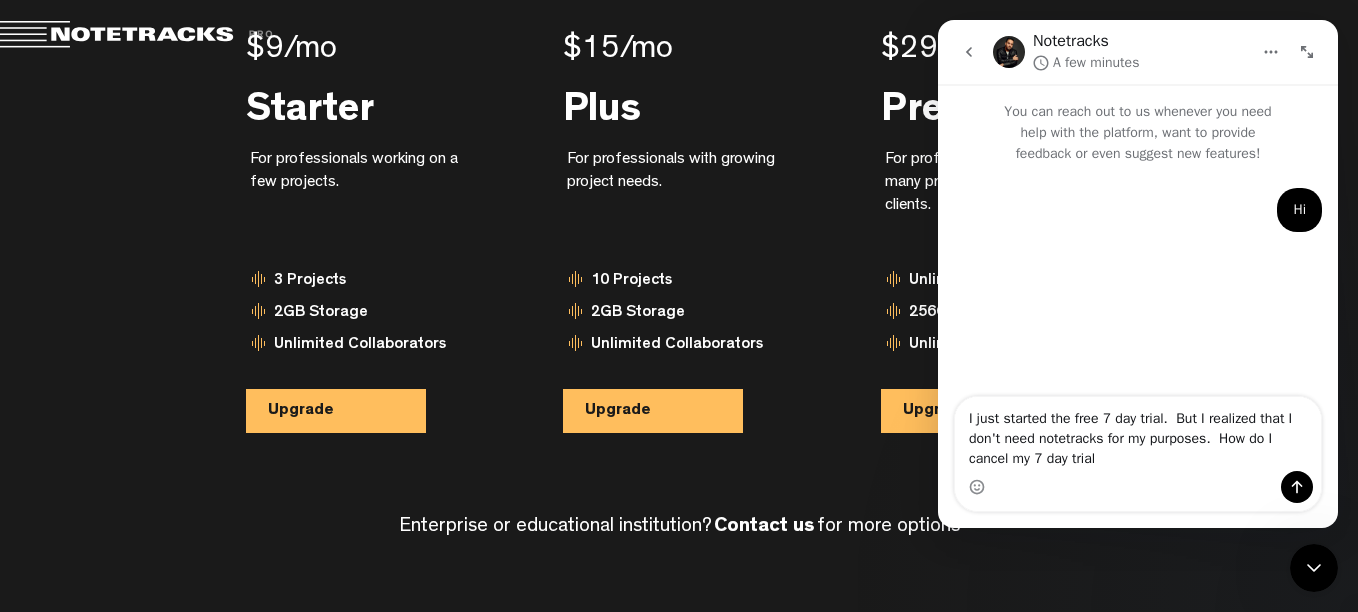 type on "I just started the free 7 day trial.  But I realized that I don't need notetracks for my purposes.  How do I cancel my 7 day trial?" 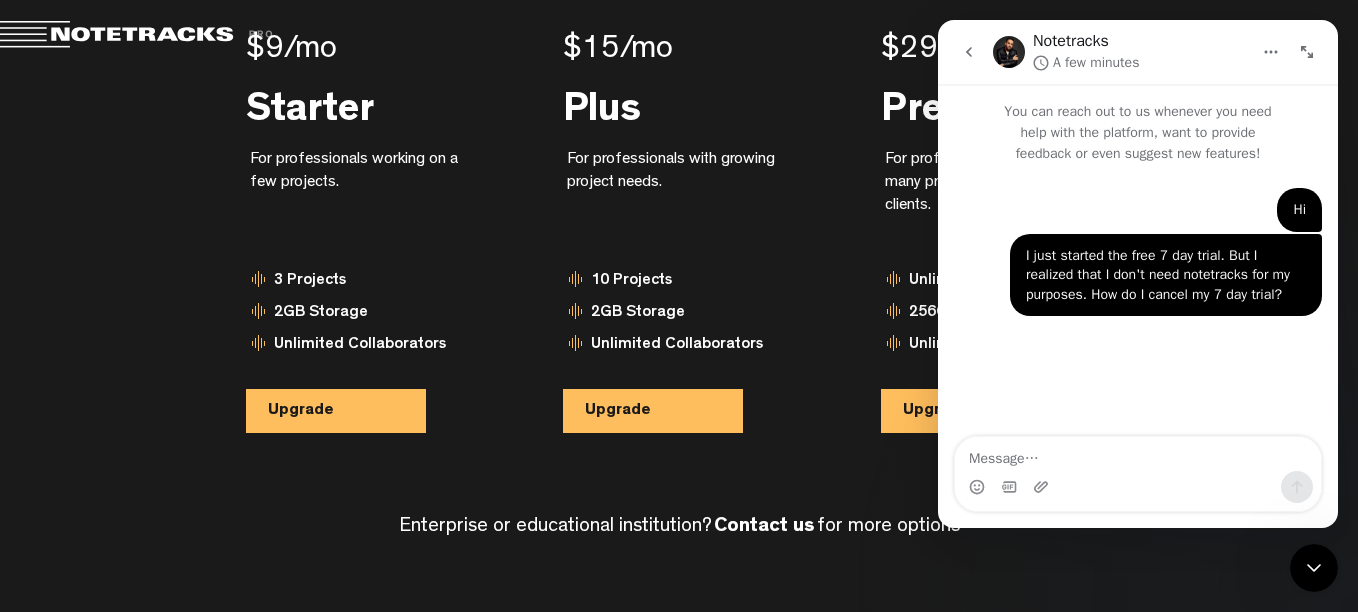 type 